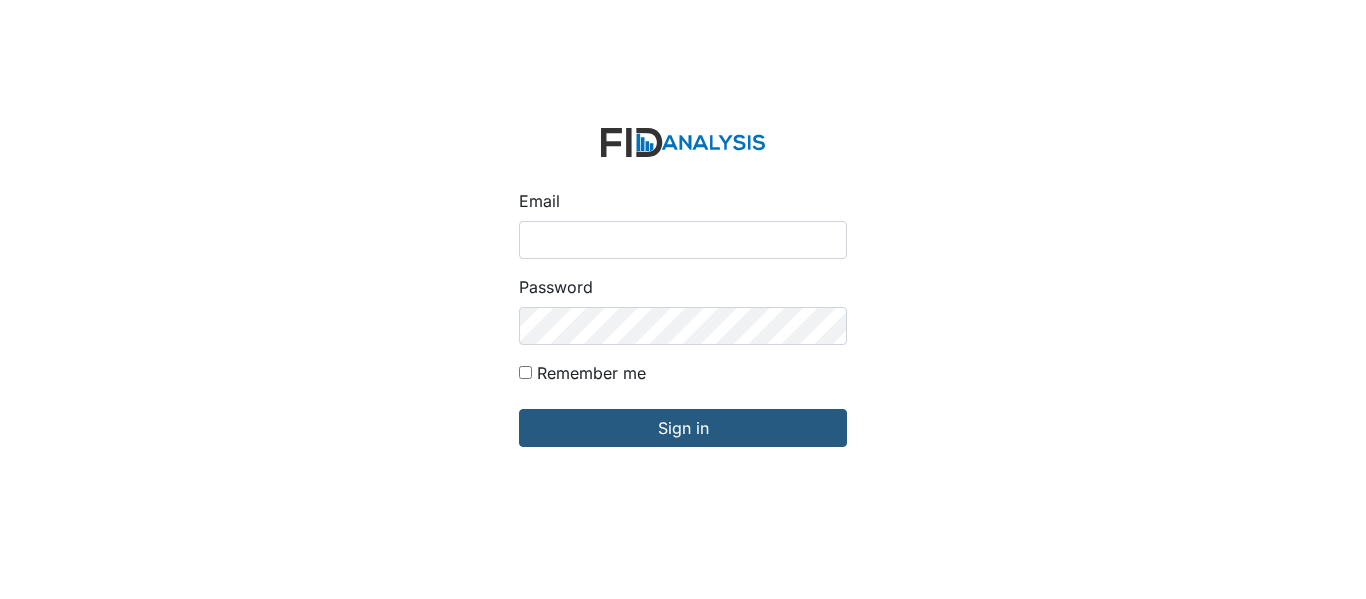 scroll, scrollTop: 0, scrollLeft: 0, axis: both 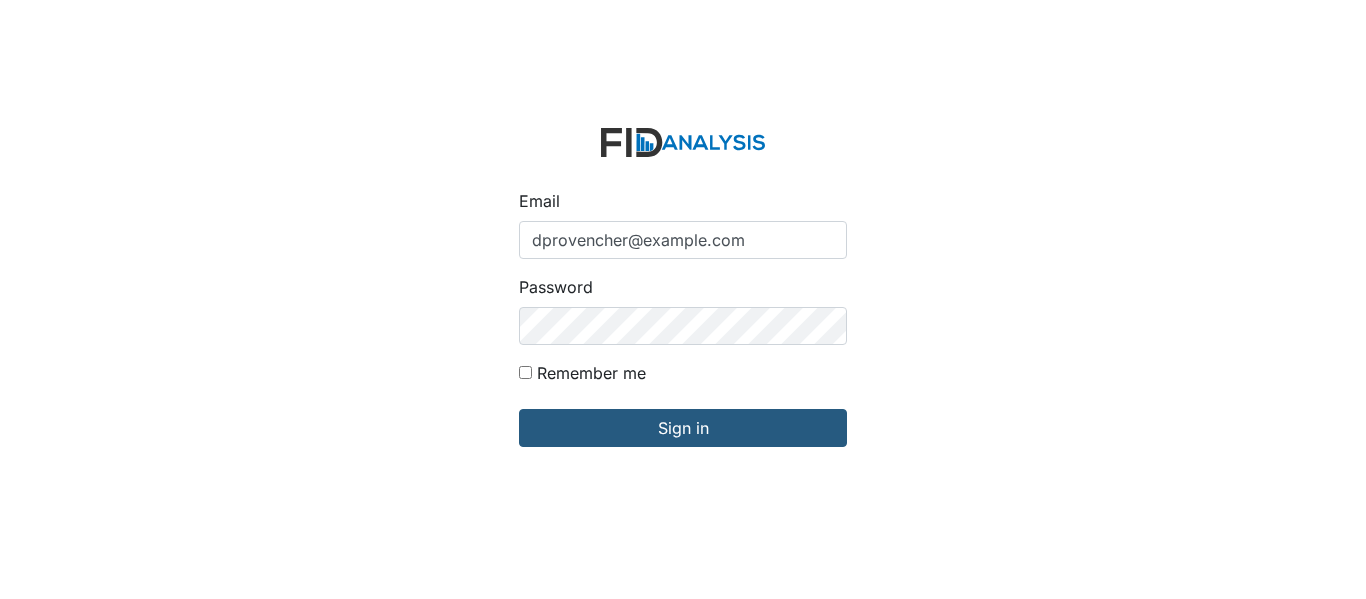 type on "dprovencher@example.com" 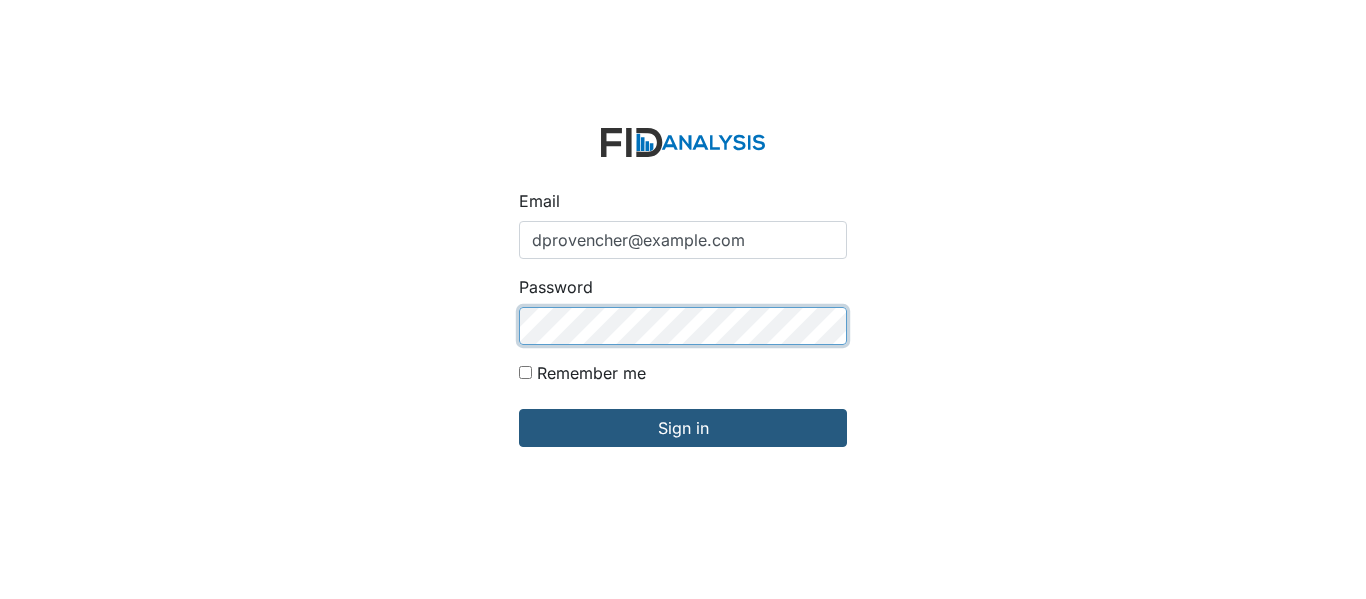 click on "Sign in" at bounding box center (683, 428) 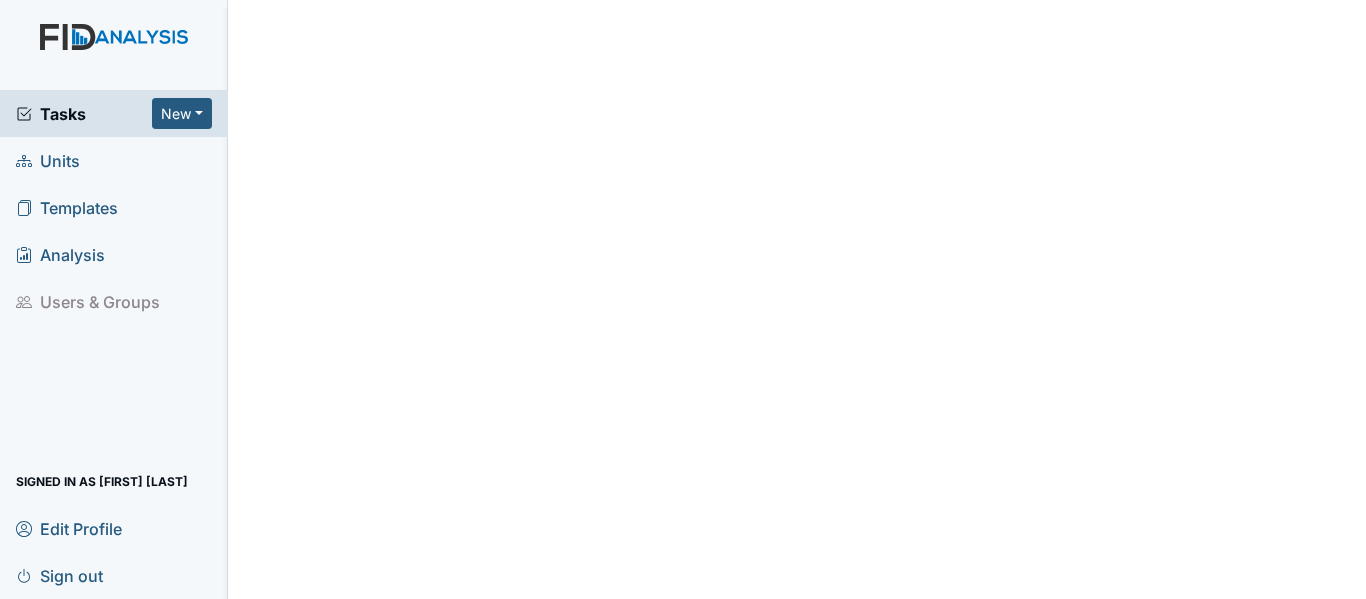 scroll, scrollTop: 0, scrollLeft: 0, axis: both 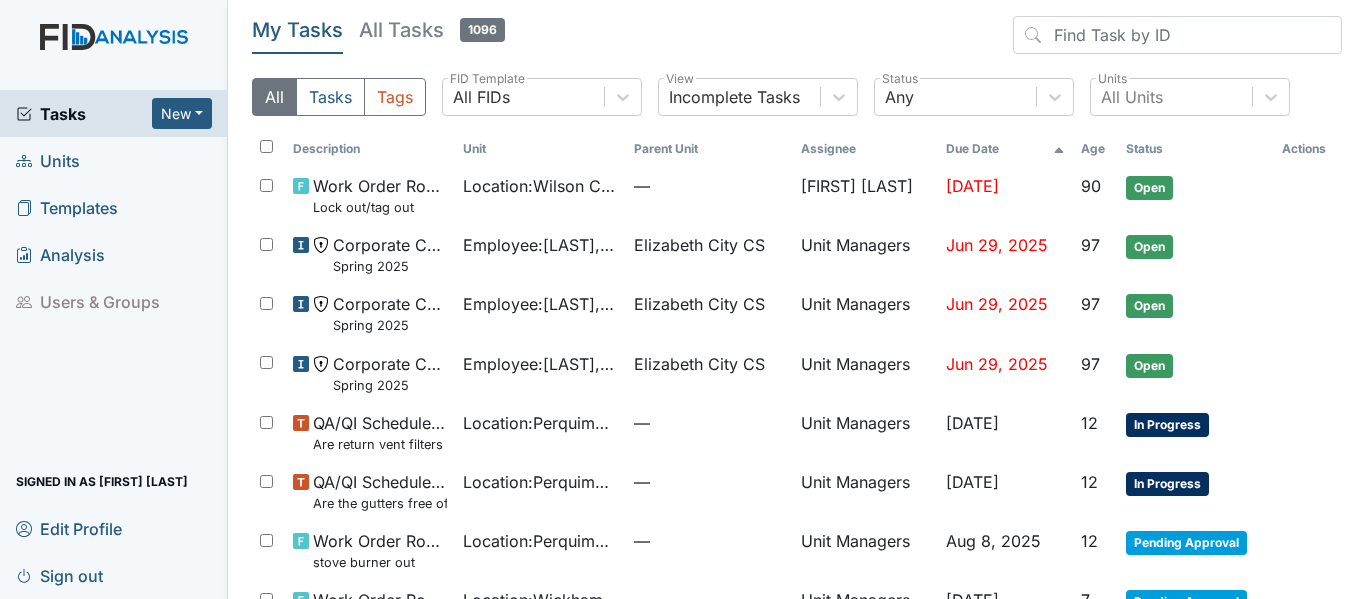 click on "Units" at bounding box center (48, 160) 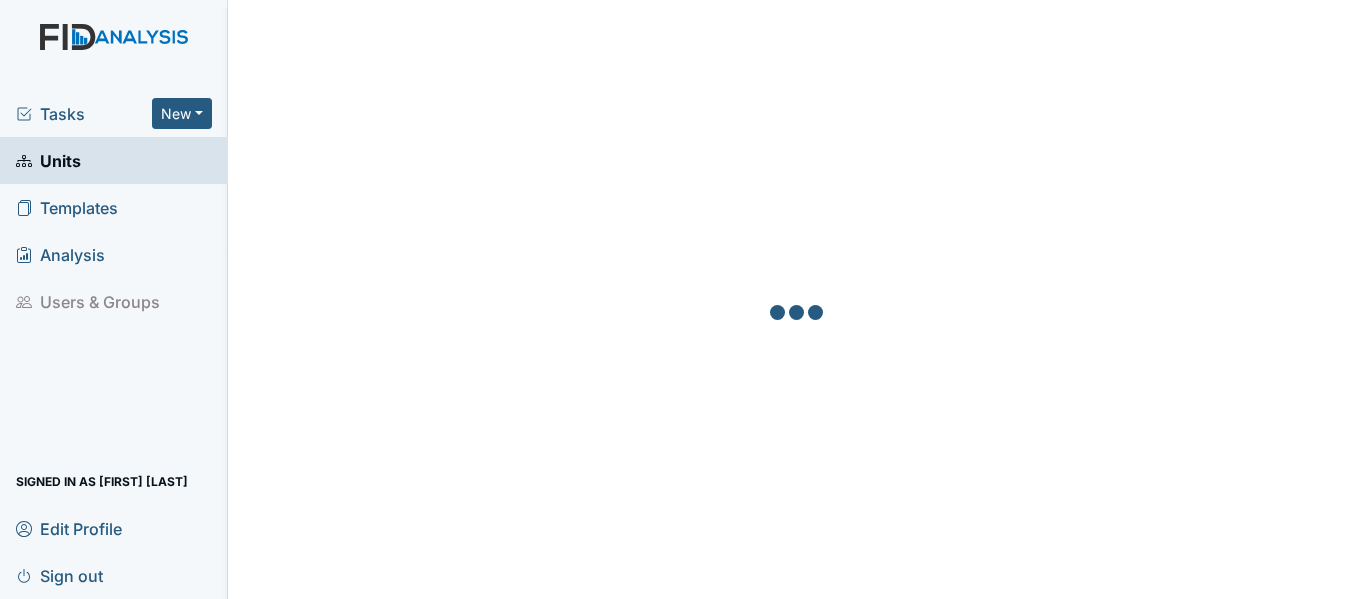 scroll, scrollTop: 0, scrollLeft: 0, axis: both 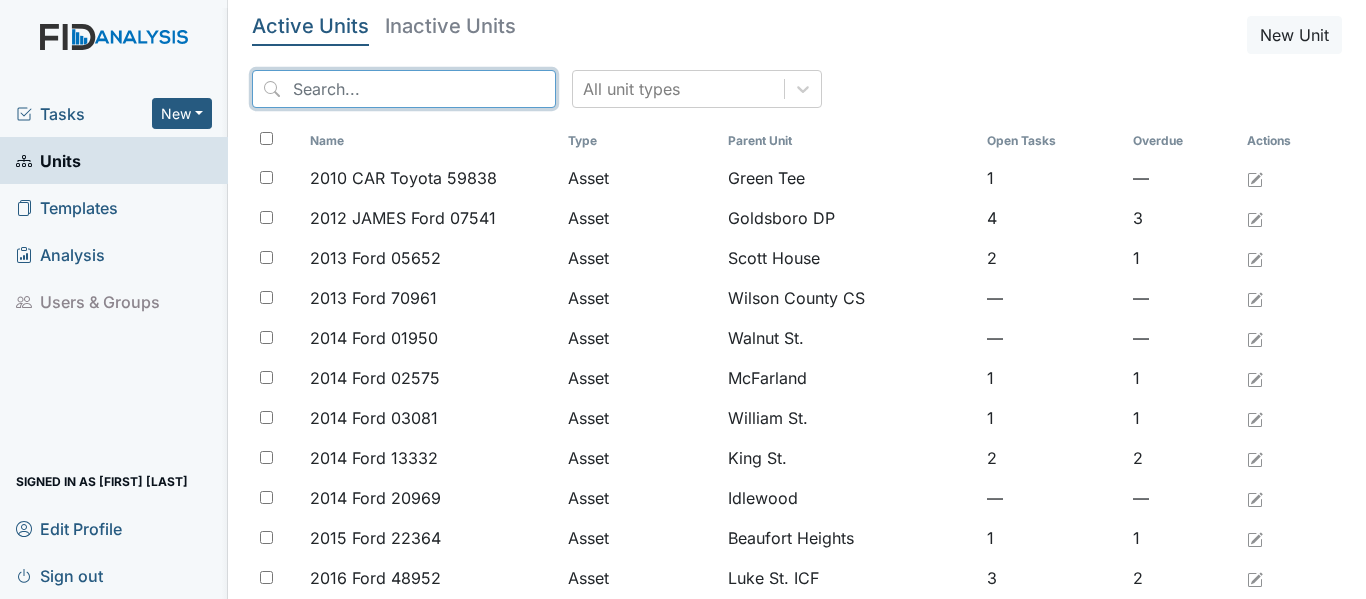click at bounding box center (404, 89) 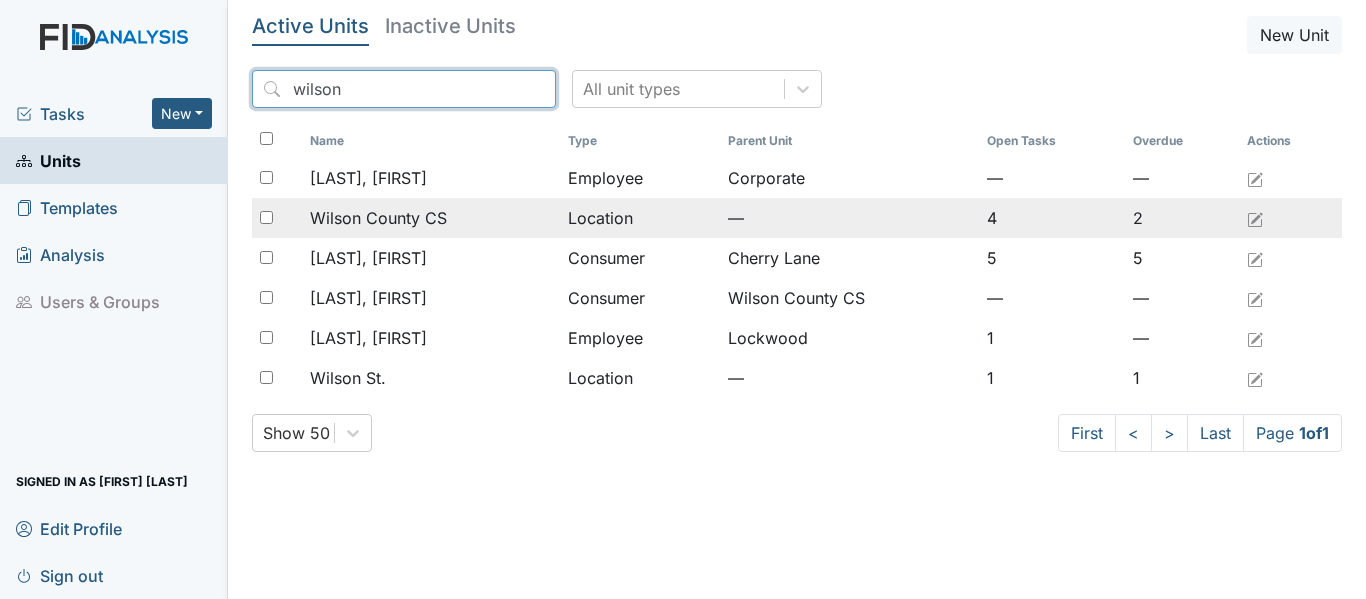 type on "wilson" 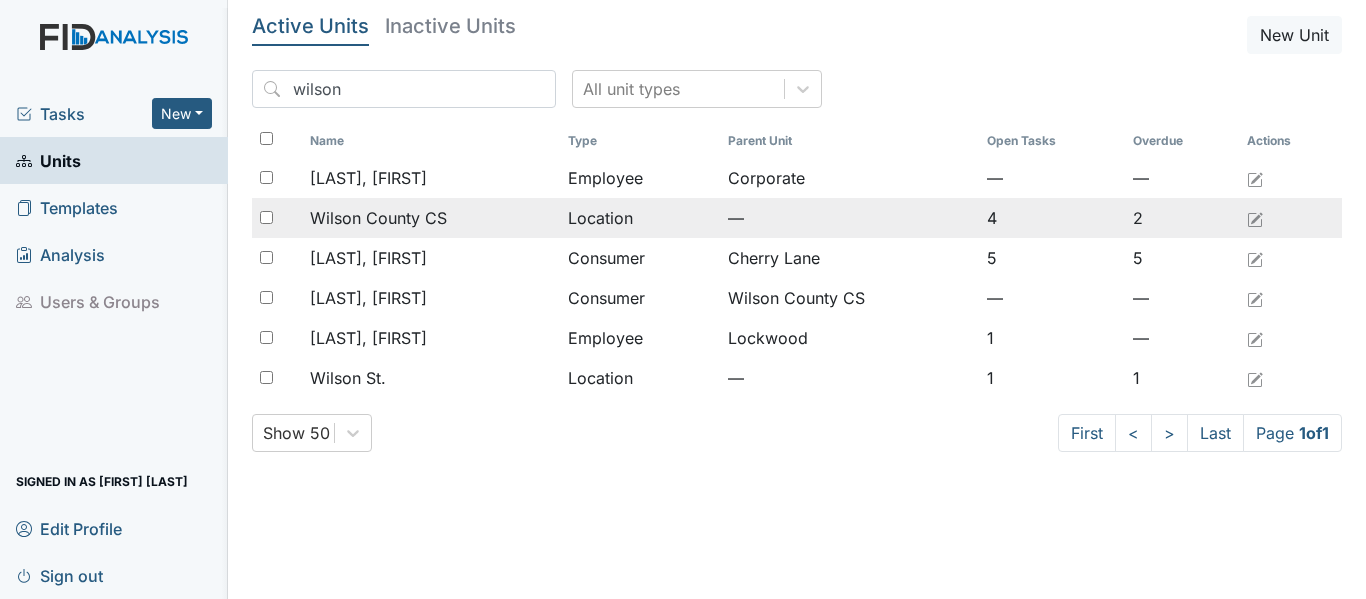 click on "Wilson County CS" at bounding box center (431, 218) 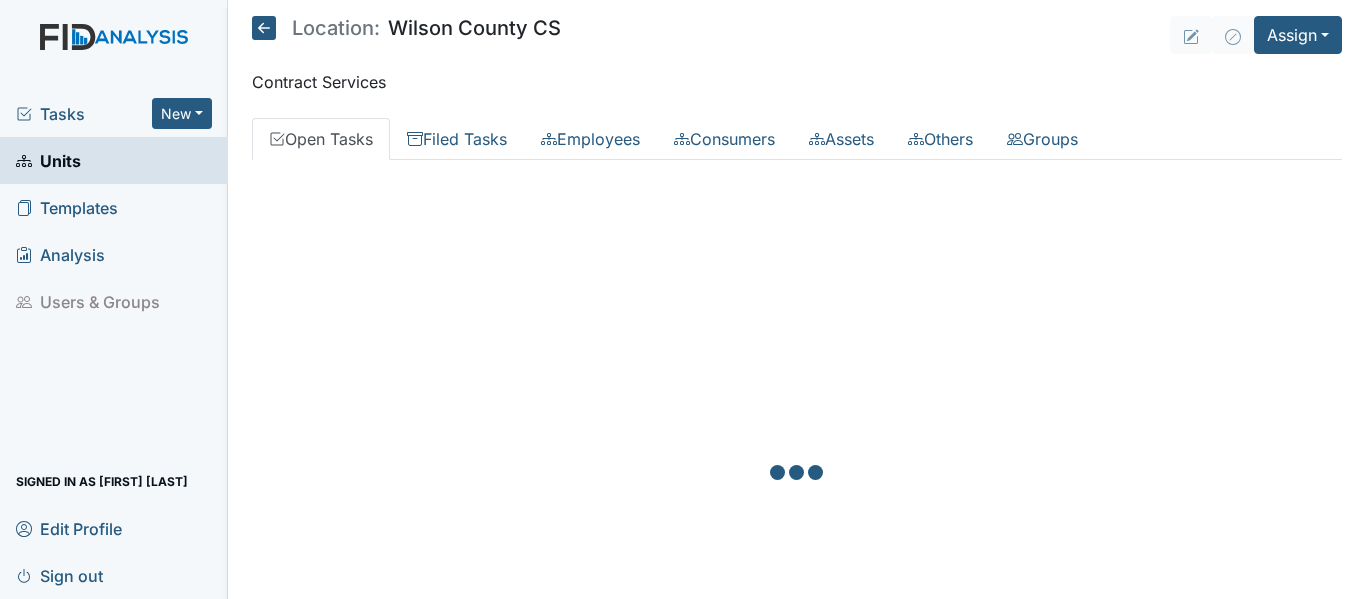 scroll, scrollTop: 0, scrollLeft: 0, axis: both 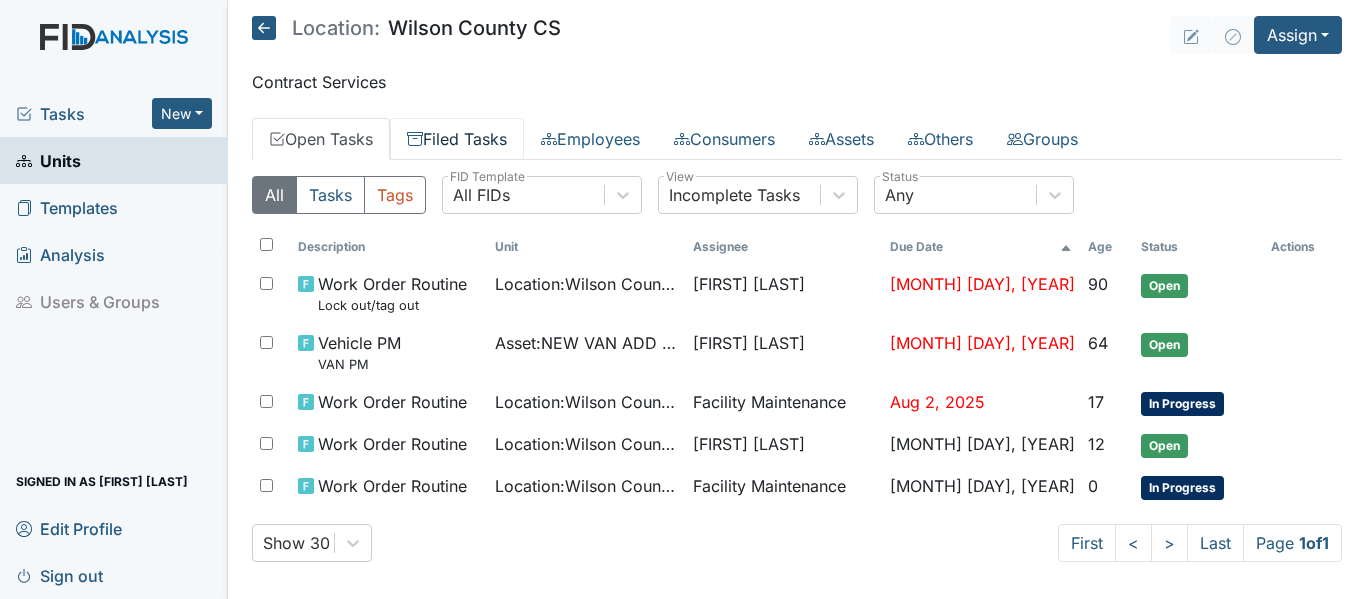 click on "Filed Tasks" at bounding box center [457, 139] 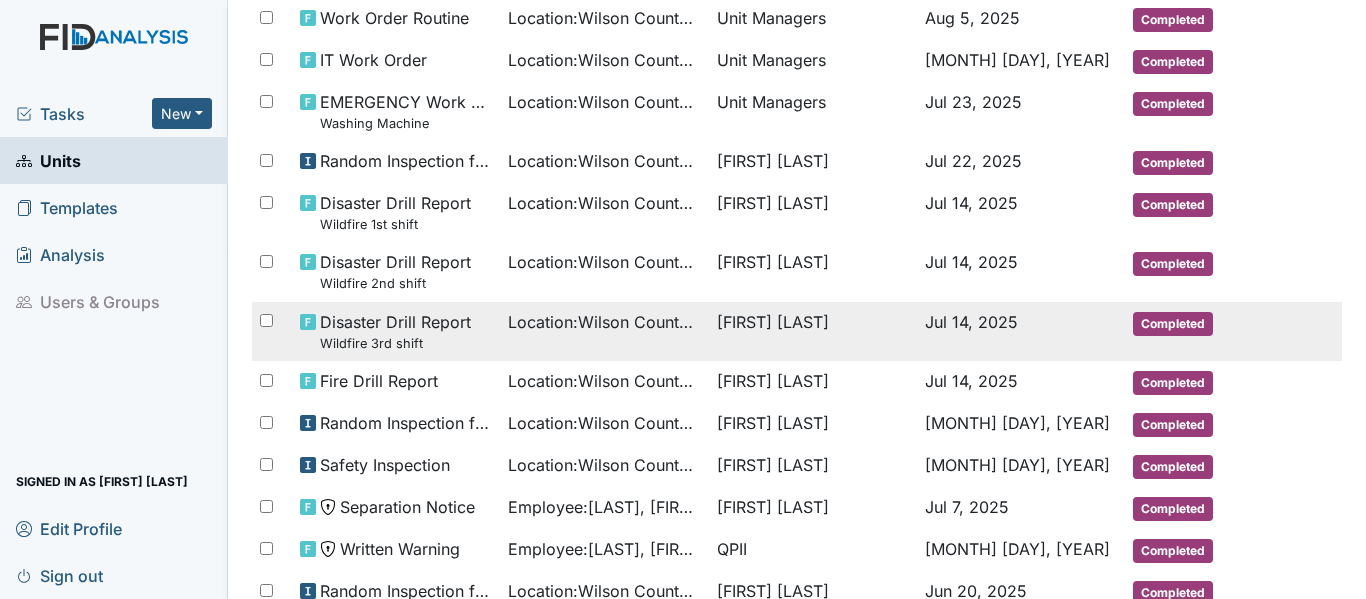 scroll, scrollTop: 400, scrollLeft: 0, axis: vertical 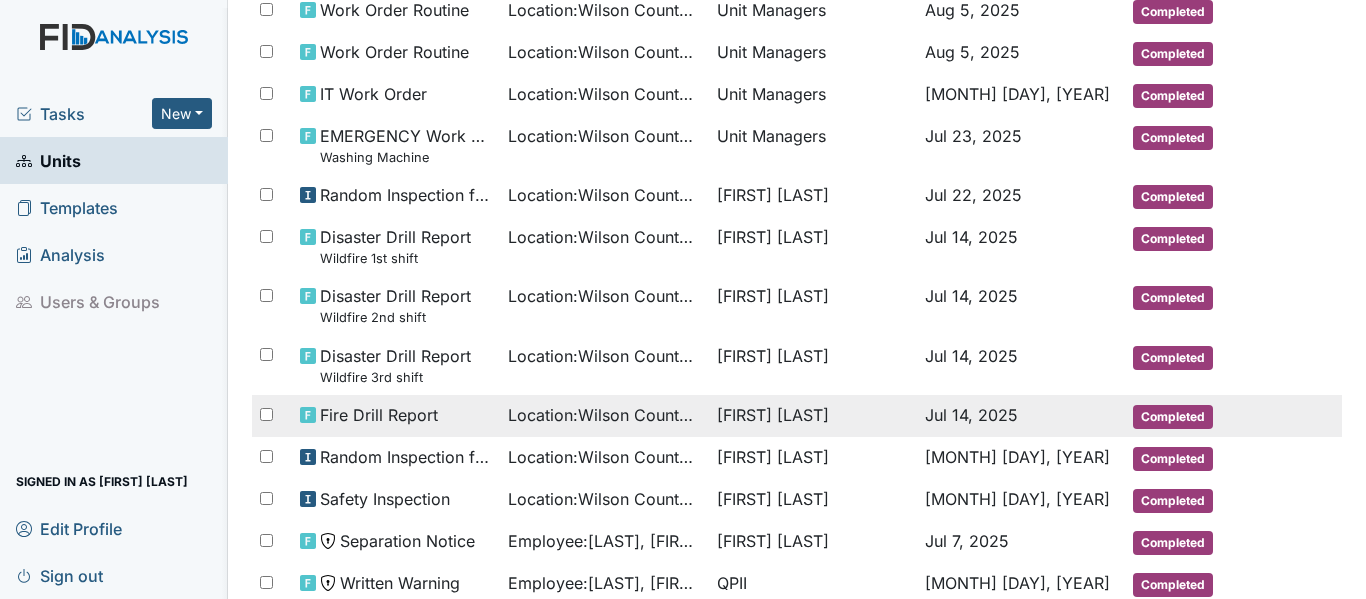 click on "Fire Drill Report" at bounding box center [379, 415] 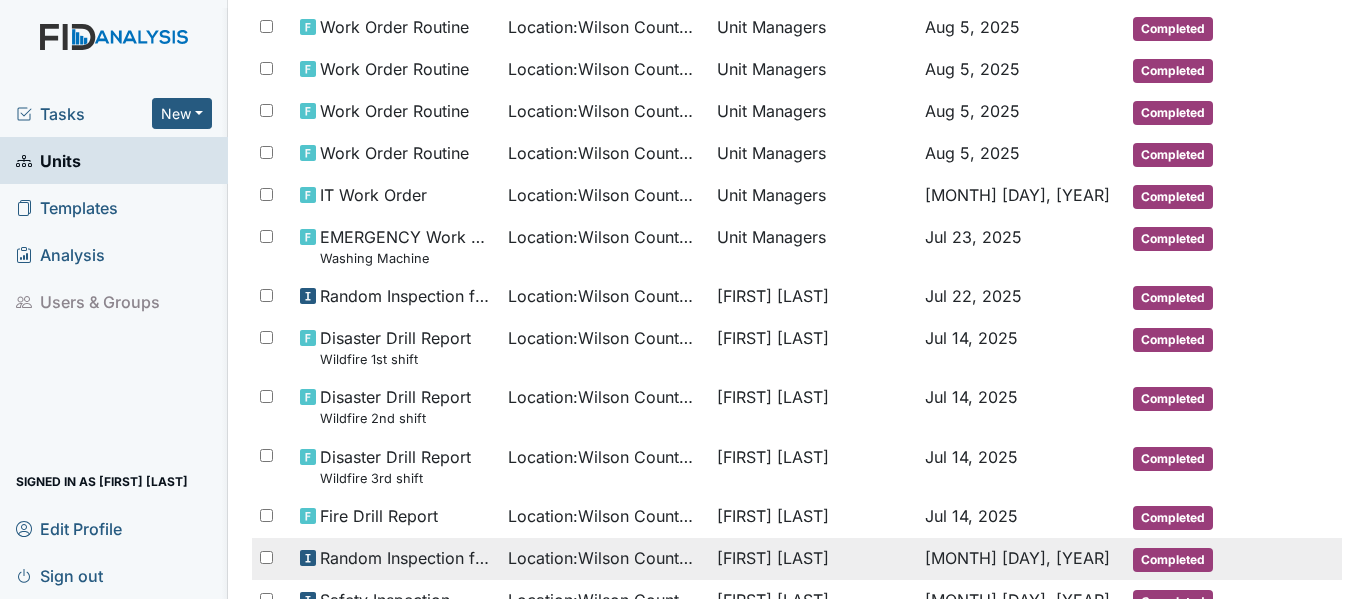 scroll, scrollTop: 200, scrollLeft: 0, axis: vertical 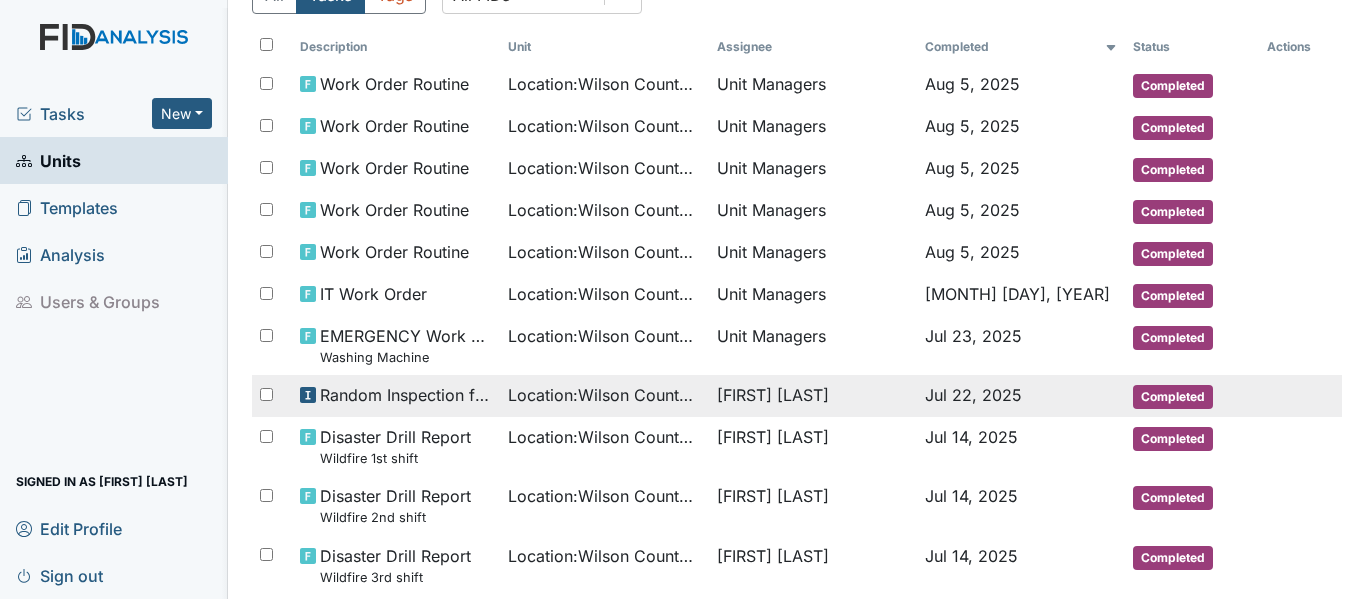 click on "Random Inspection for AM" at bounding box center [406, 395] 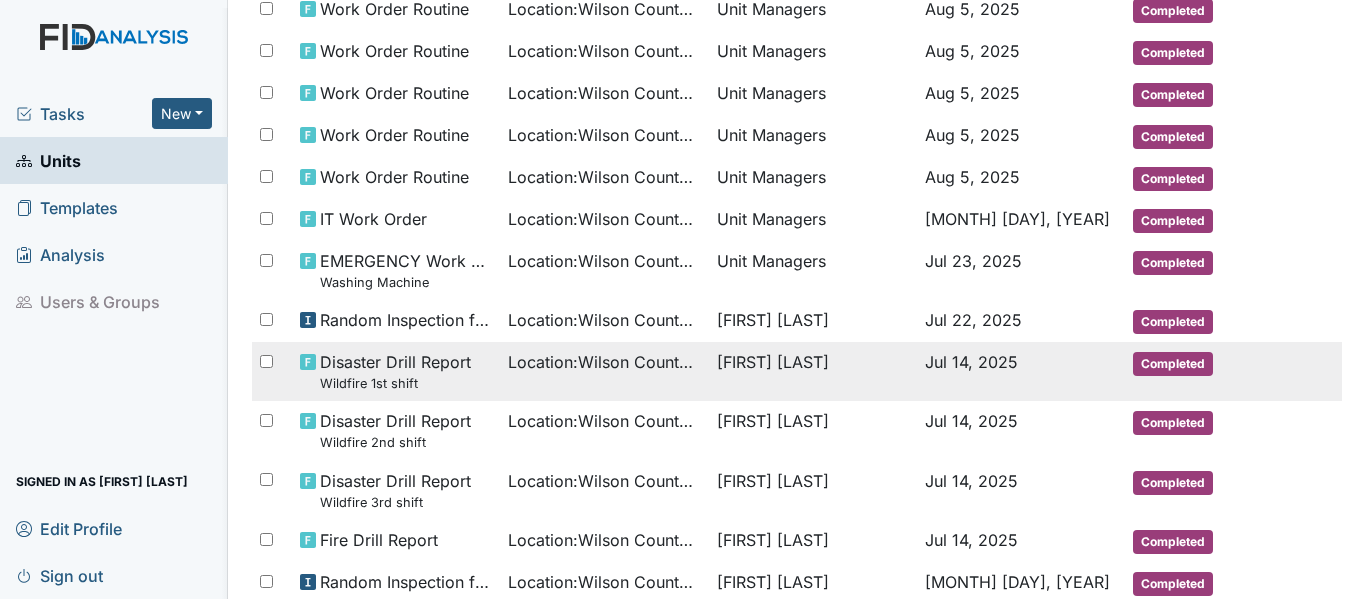 scroll, scrollTop: 300, scrollLeft: 0, axis: vertical 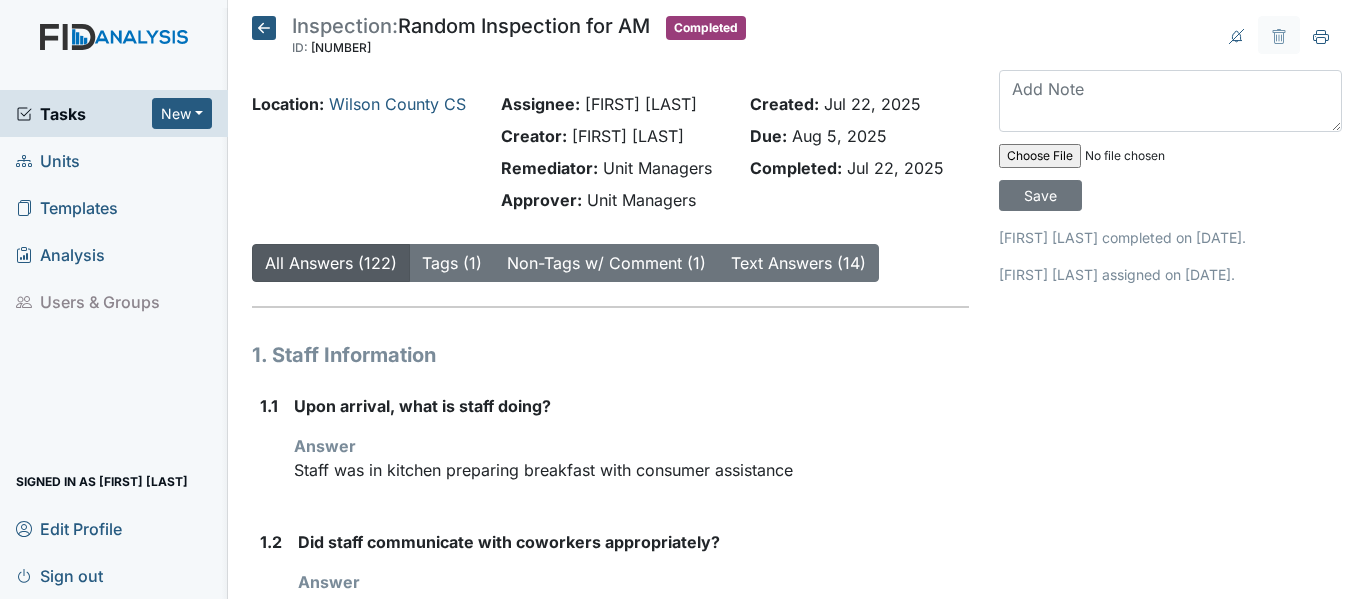 click 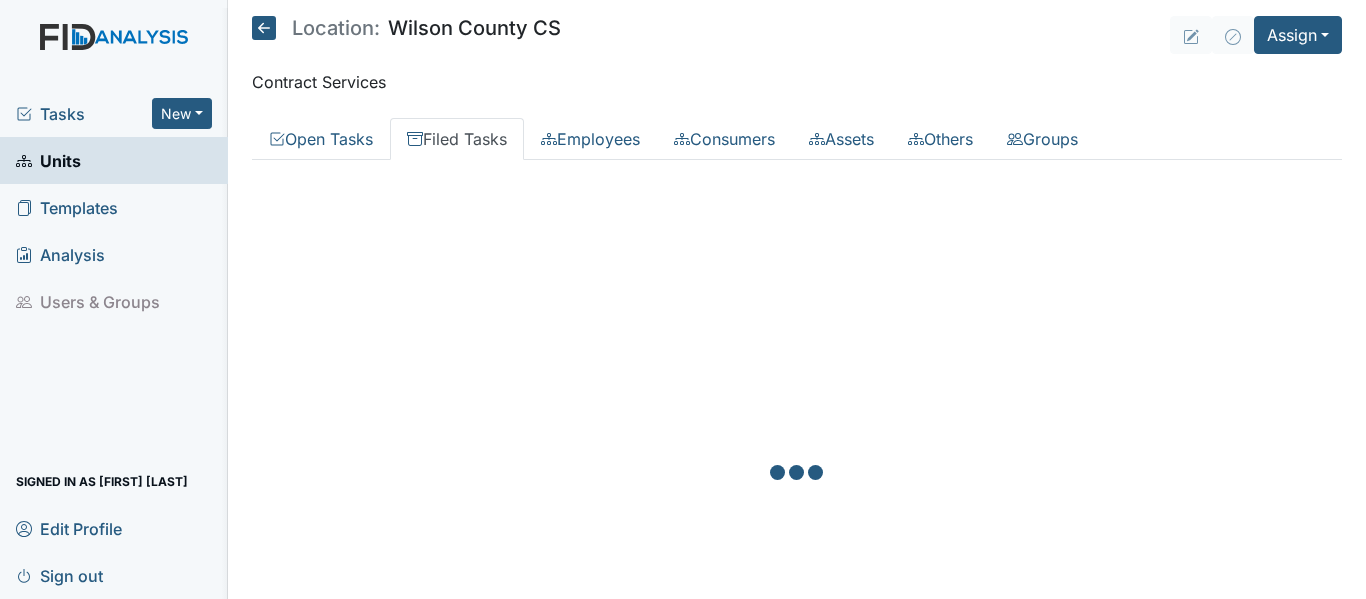 scroll, scrollTop: 0, scrollLeft: 0, axis: both 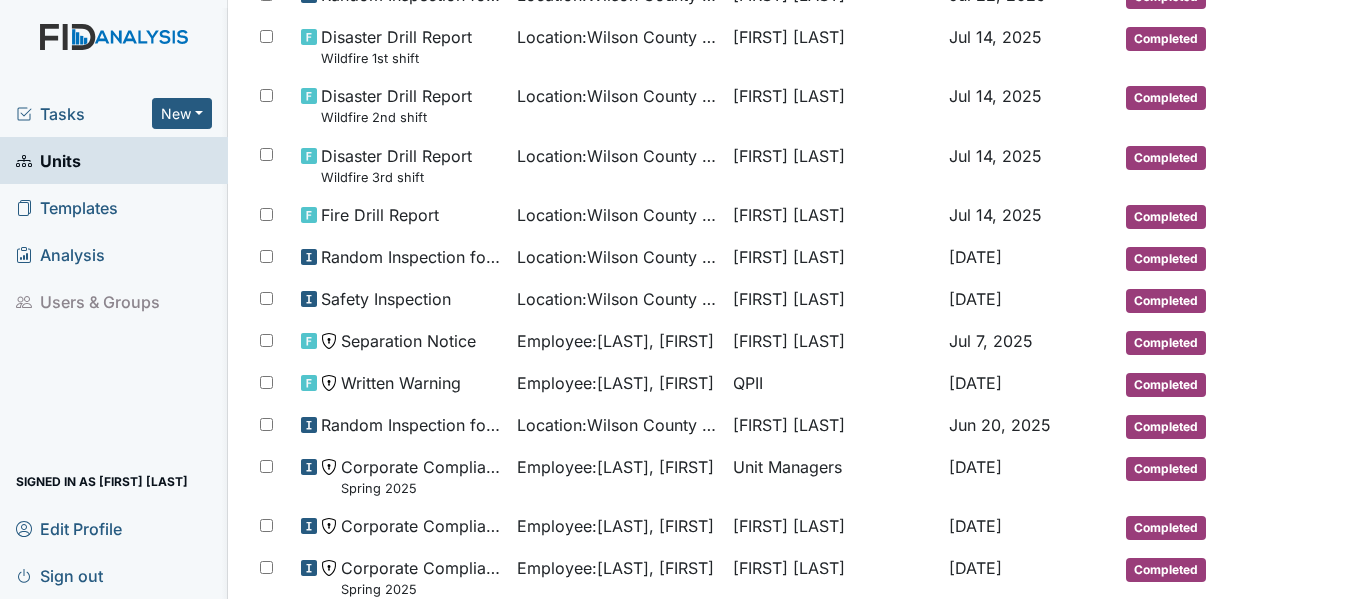 click on "Tasks" at bounding box center [84, 114] 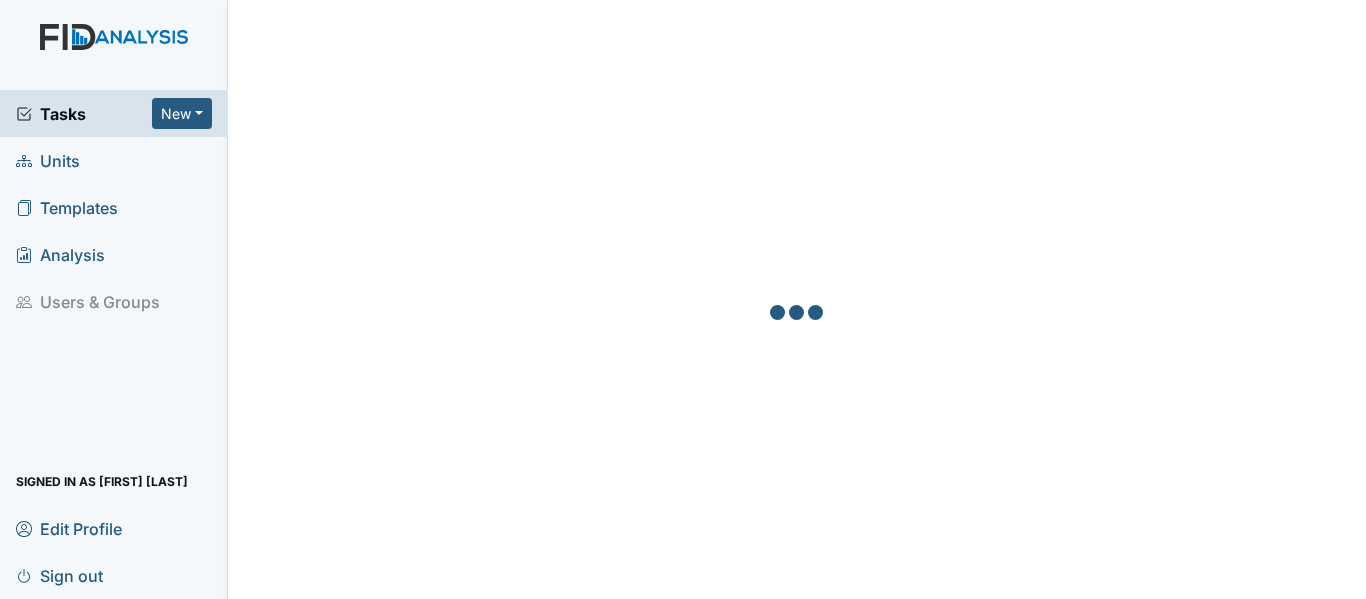 scroll, scrollTop: 0, scrollLeft: 0, axis: both 